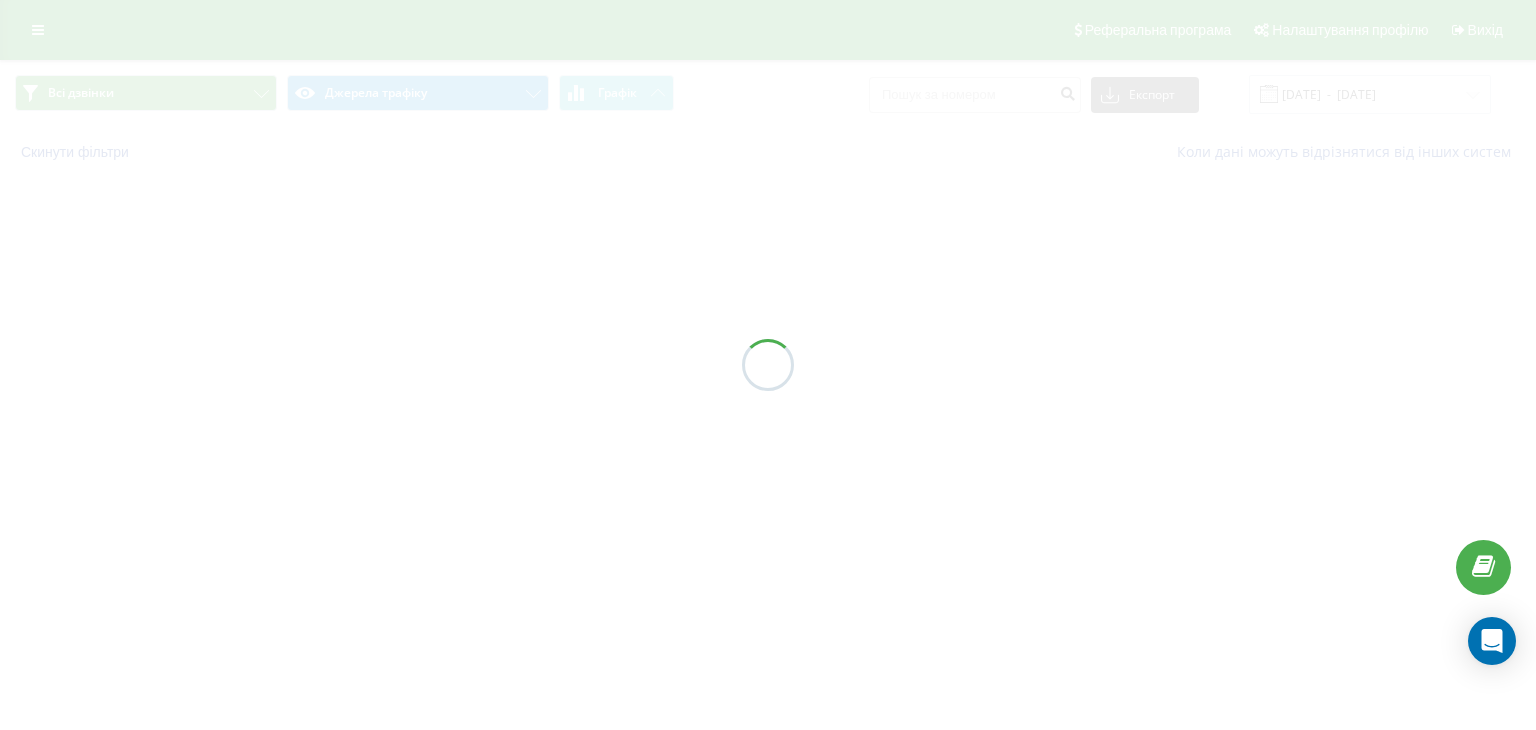 scroll, scrollTop: 0, scrollLeft: 0, axis: both 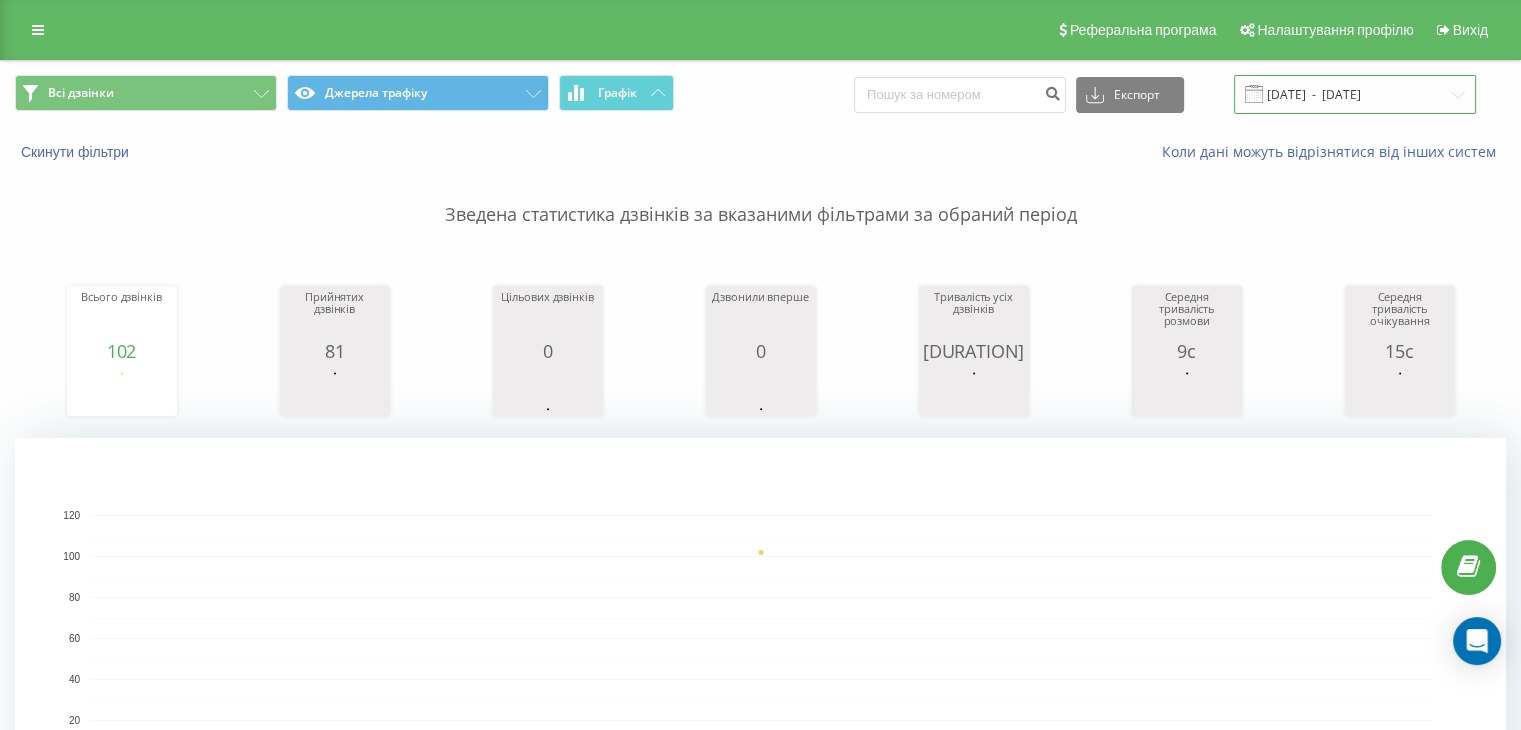 click on "23.07.2025  -  23.07.2025" at bounding box center [1355, 94] 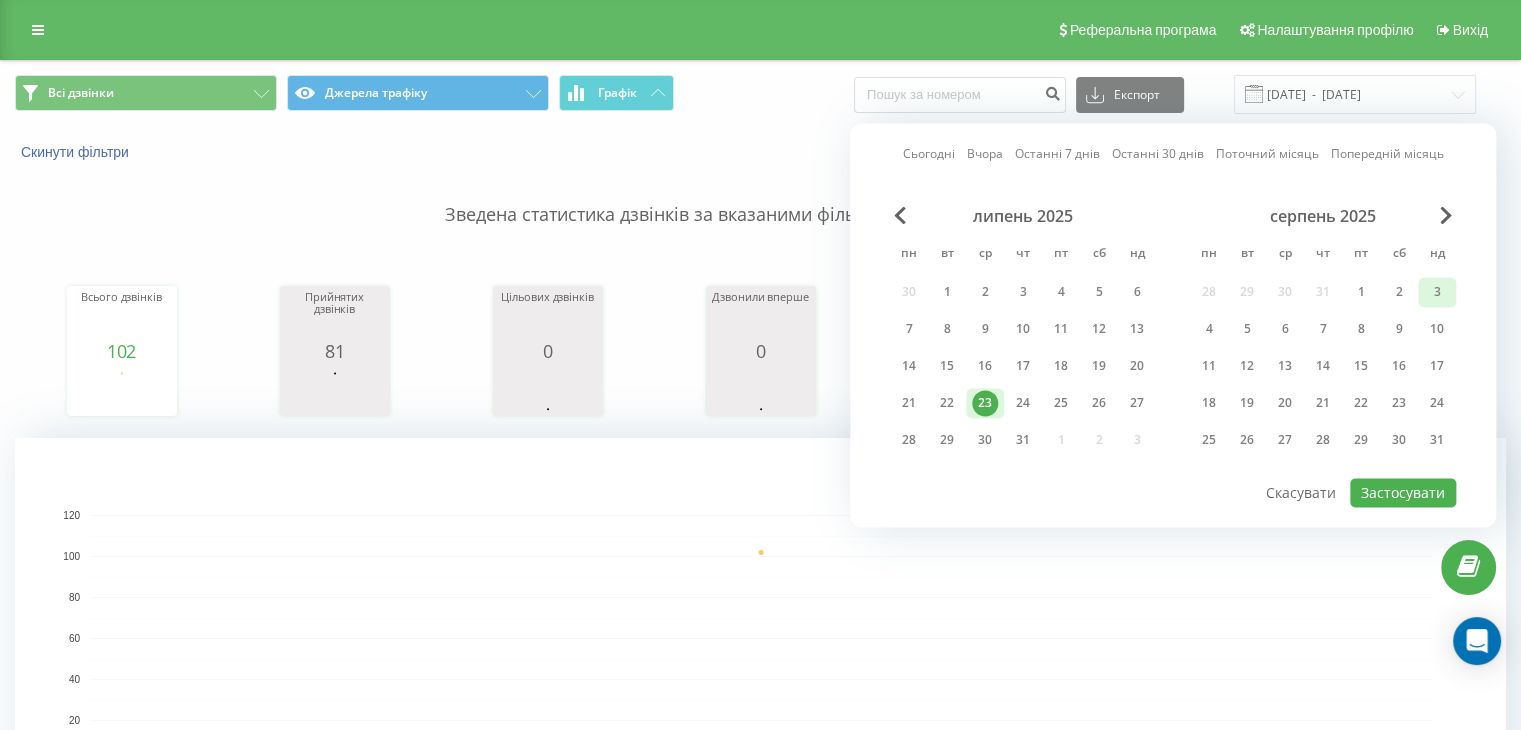 click on "3" at bounding box center [1437, 292] 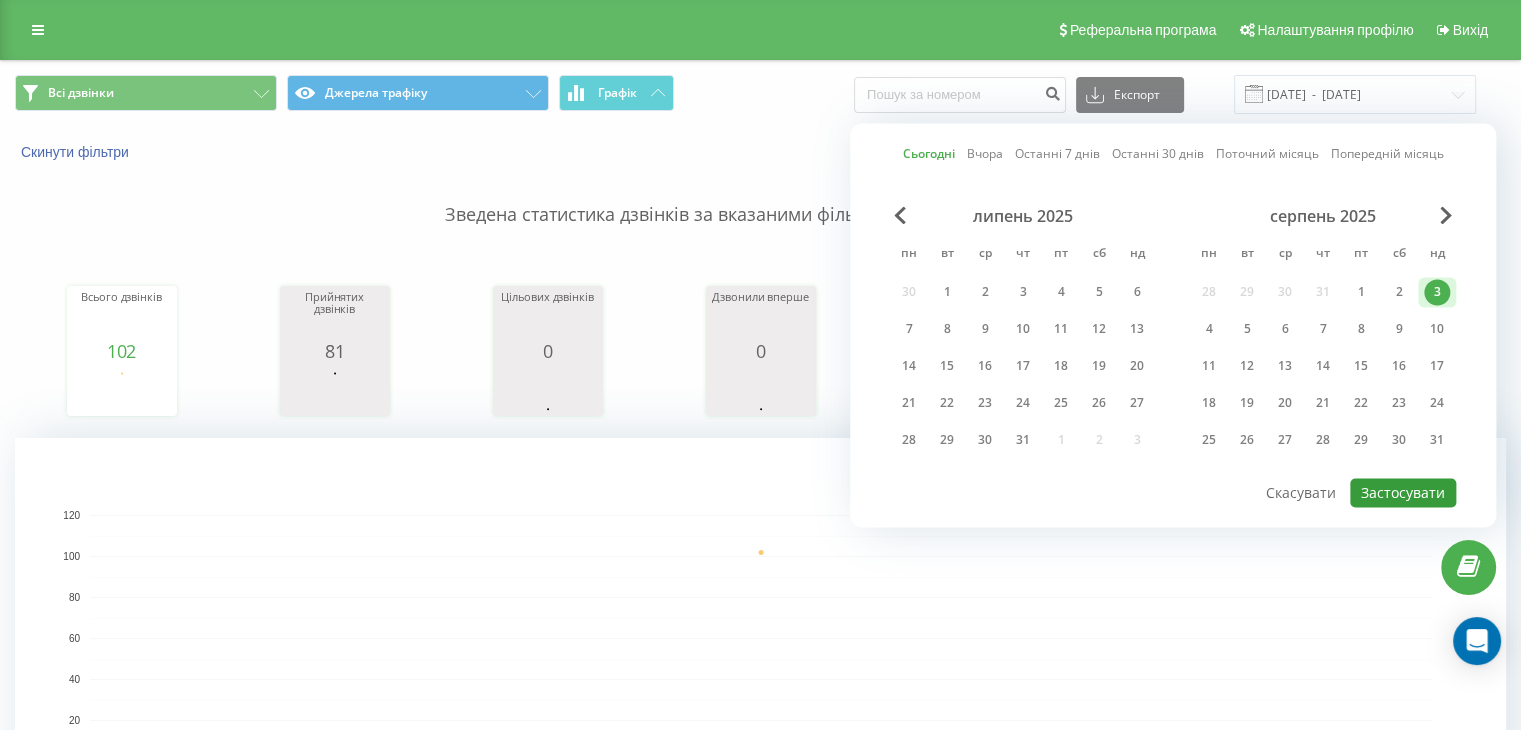 click on "Застосувати" at bounding box center [1403, 492] 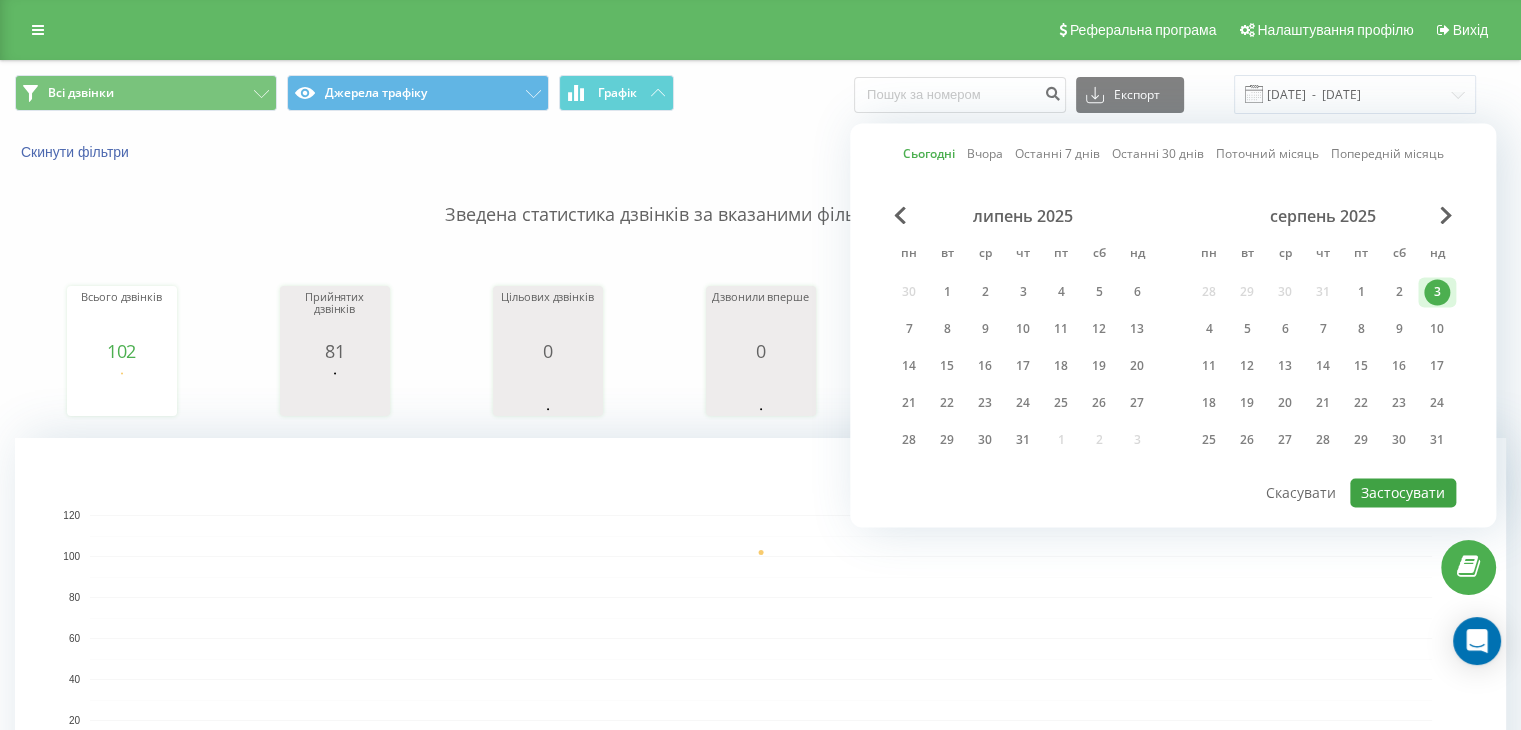 type on "03.08.2025  -  03.08.2025" 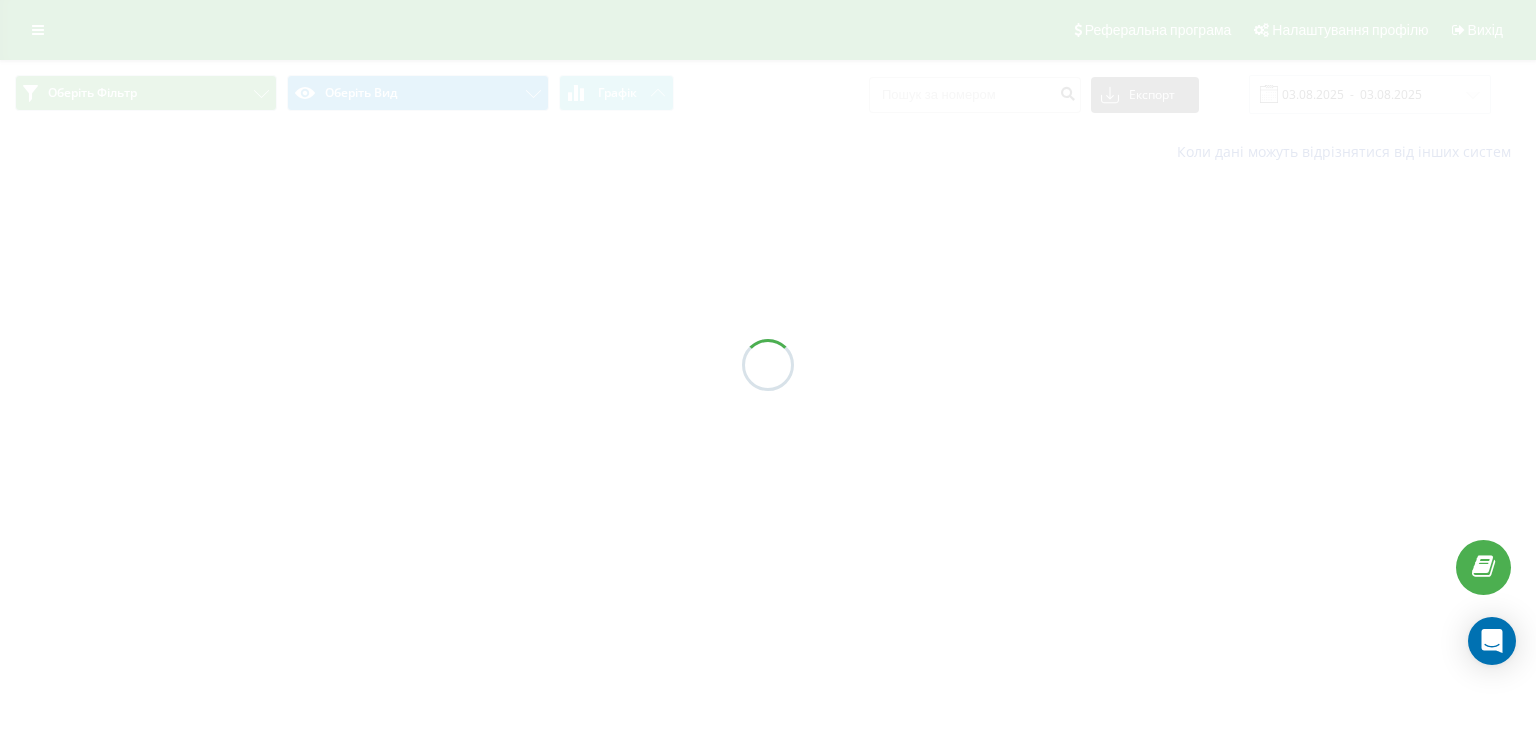 scroll, scrollTop: 0, scrollLeft: 0, axis: both 